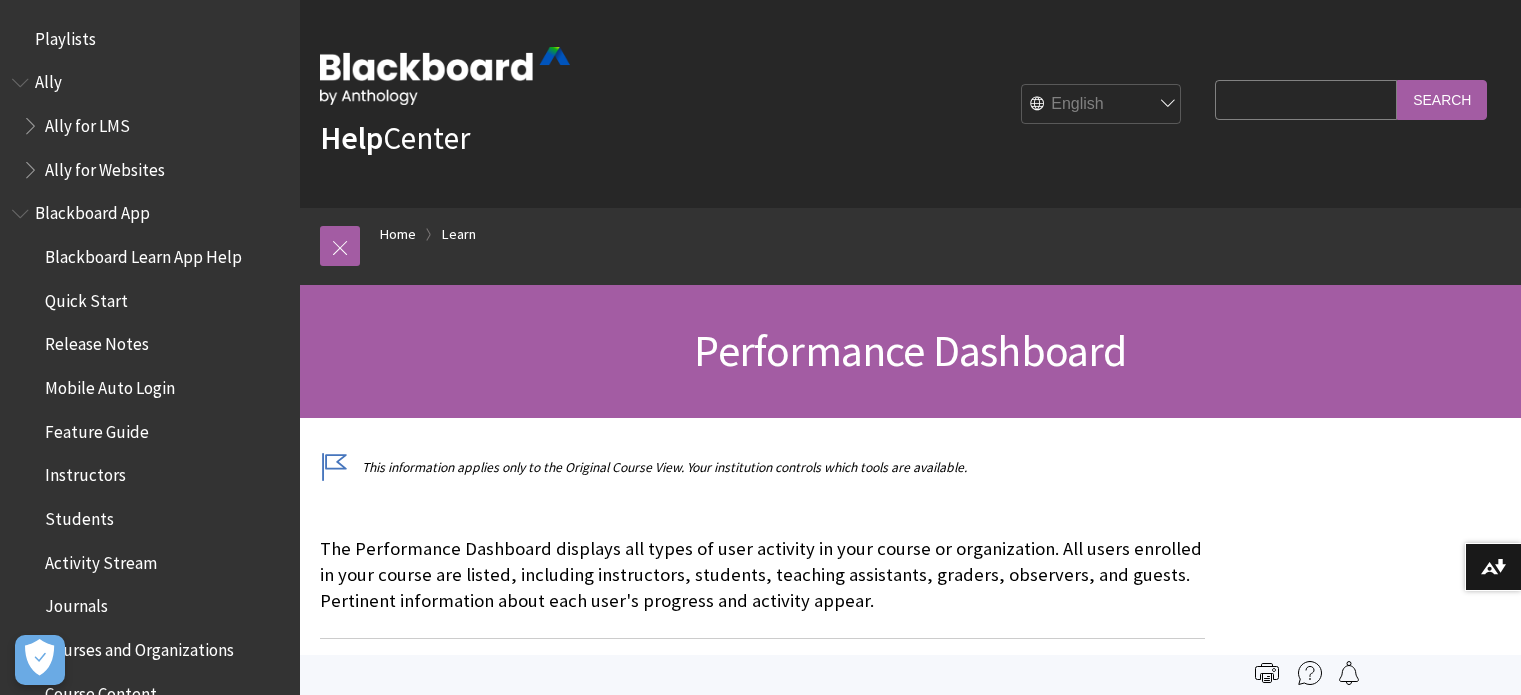 scroll, scrollTop: 0, scrollLeft: 0, axis: both 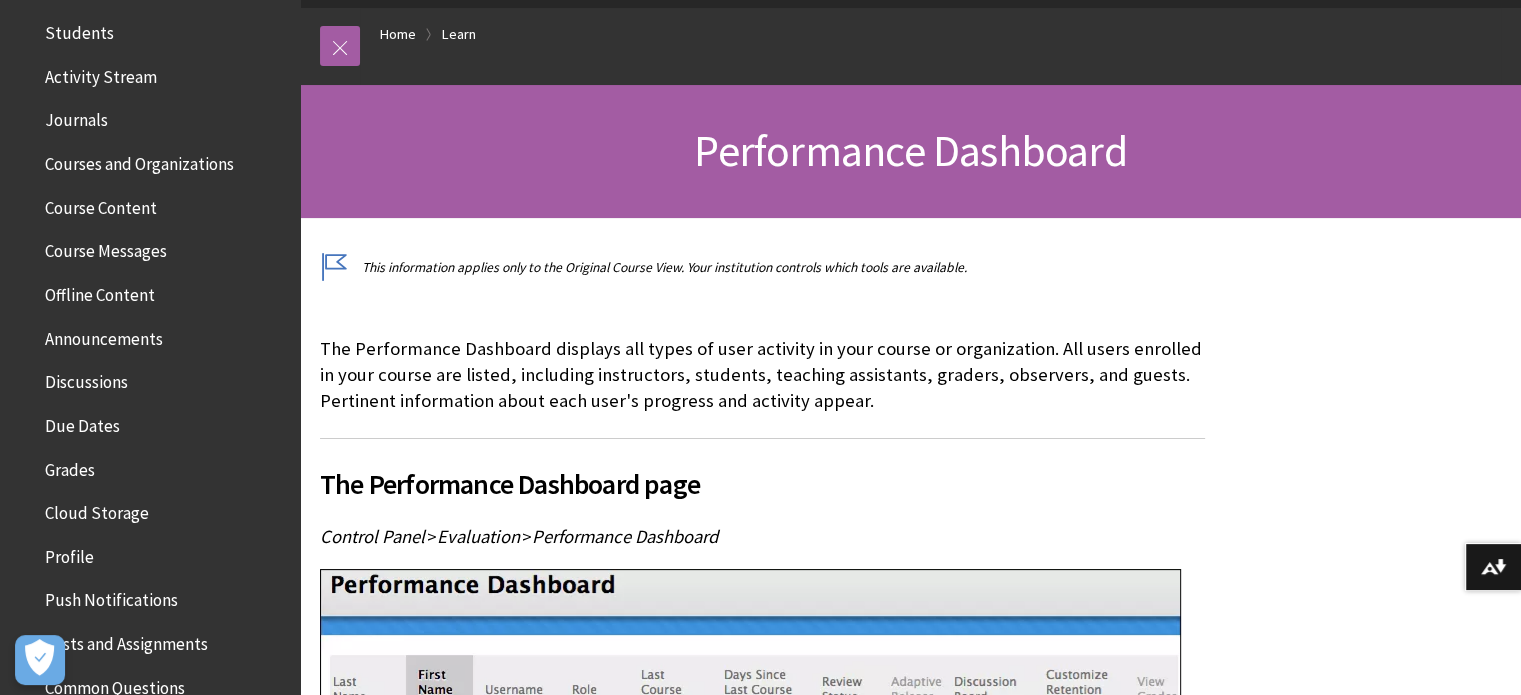 click on "Courses and Organizations" at bounding box center (139, 160) 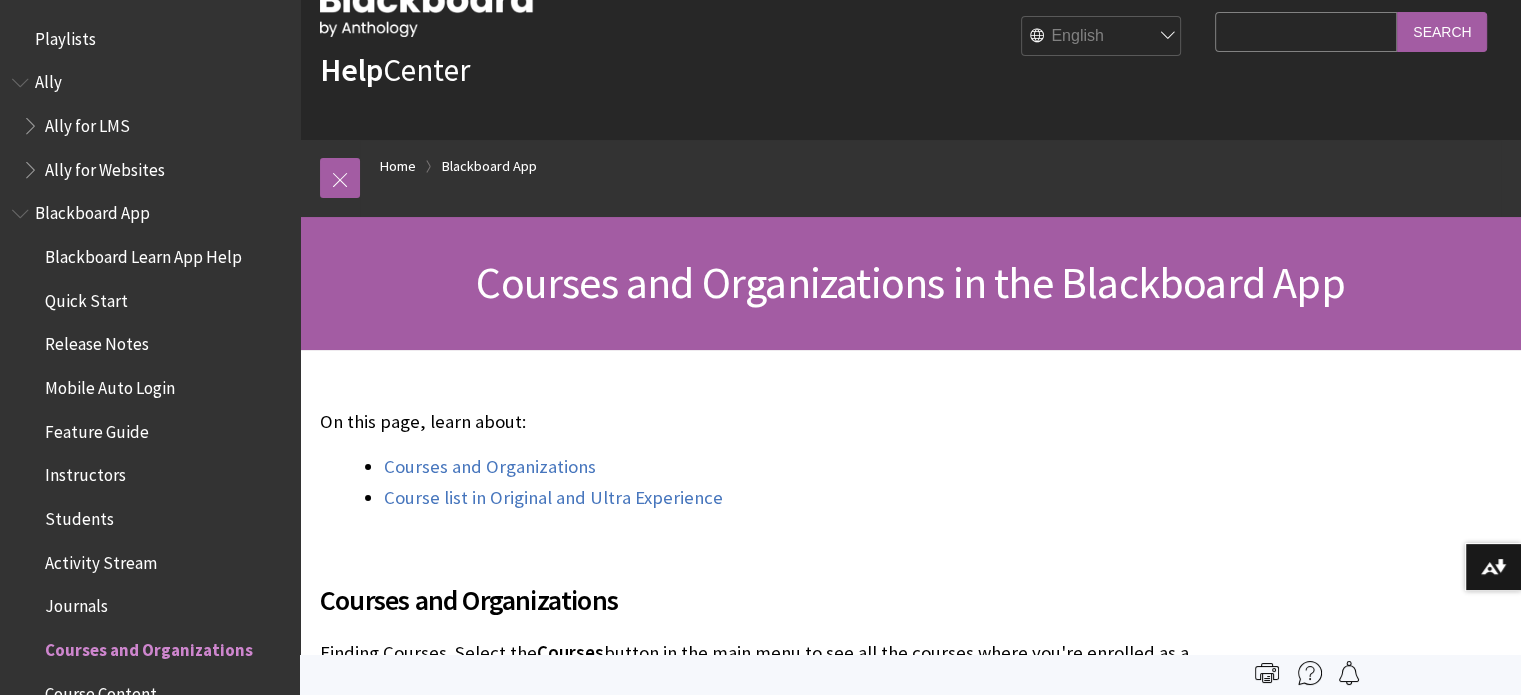 scroll, scrollTop: 336, scrollLeft: 0, axis: vertical 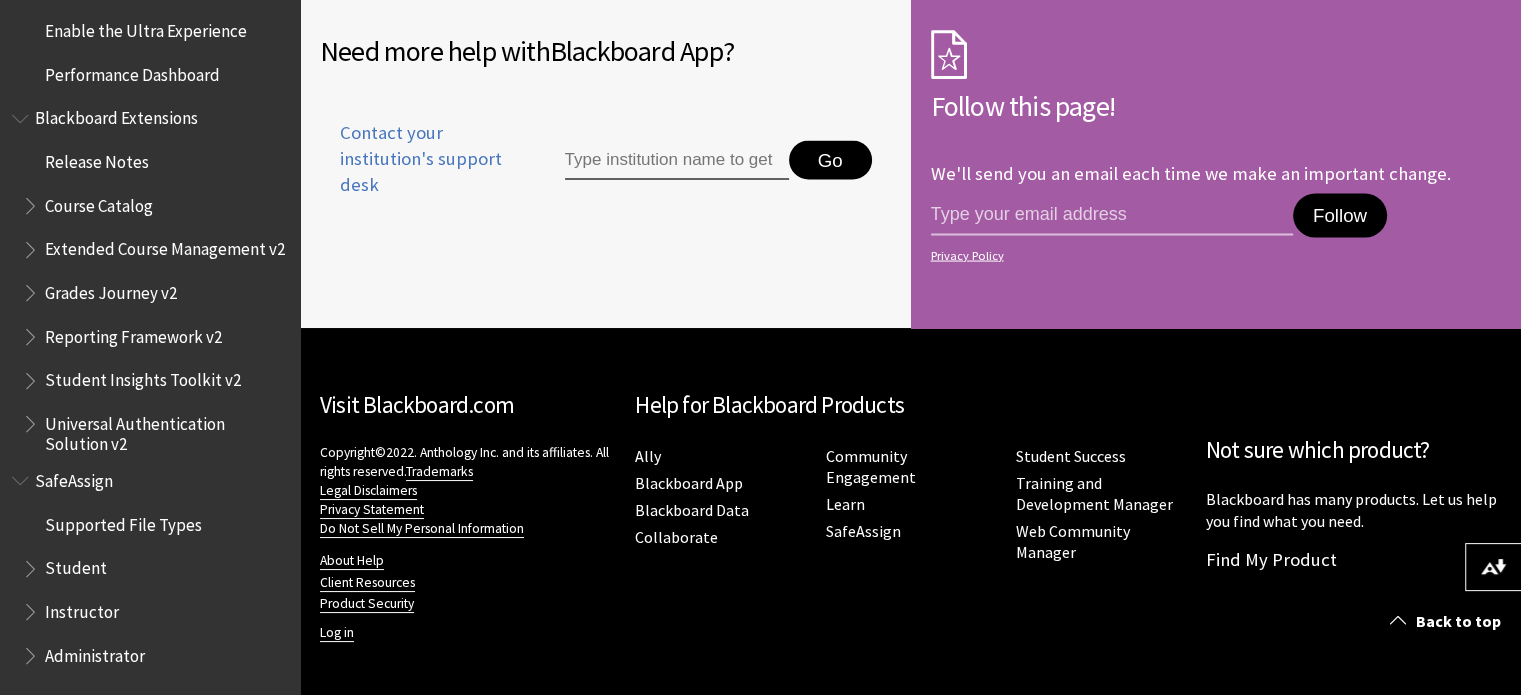 click on "Instructor" at bounding box center (82, 608) 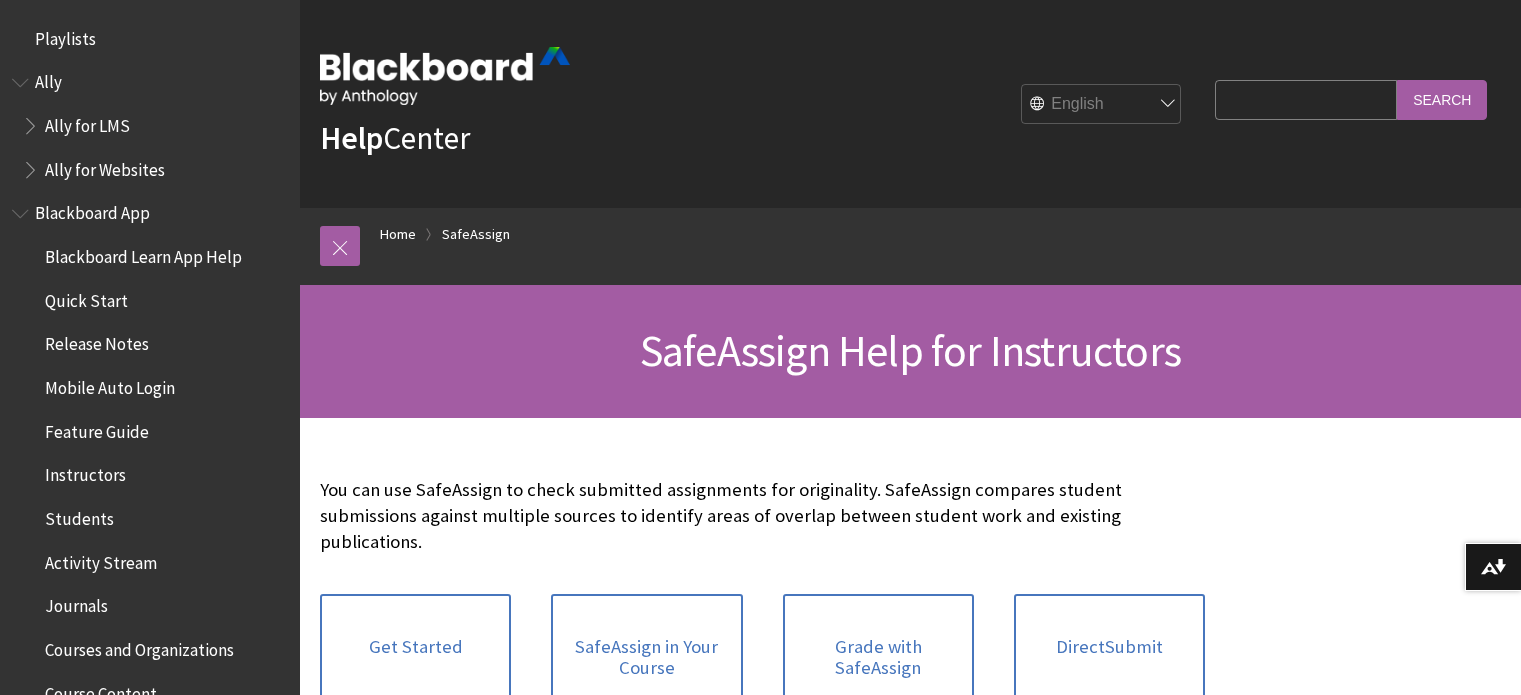 scroll, scrollTop: 0, scrollLeft: 0, axis: both 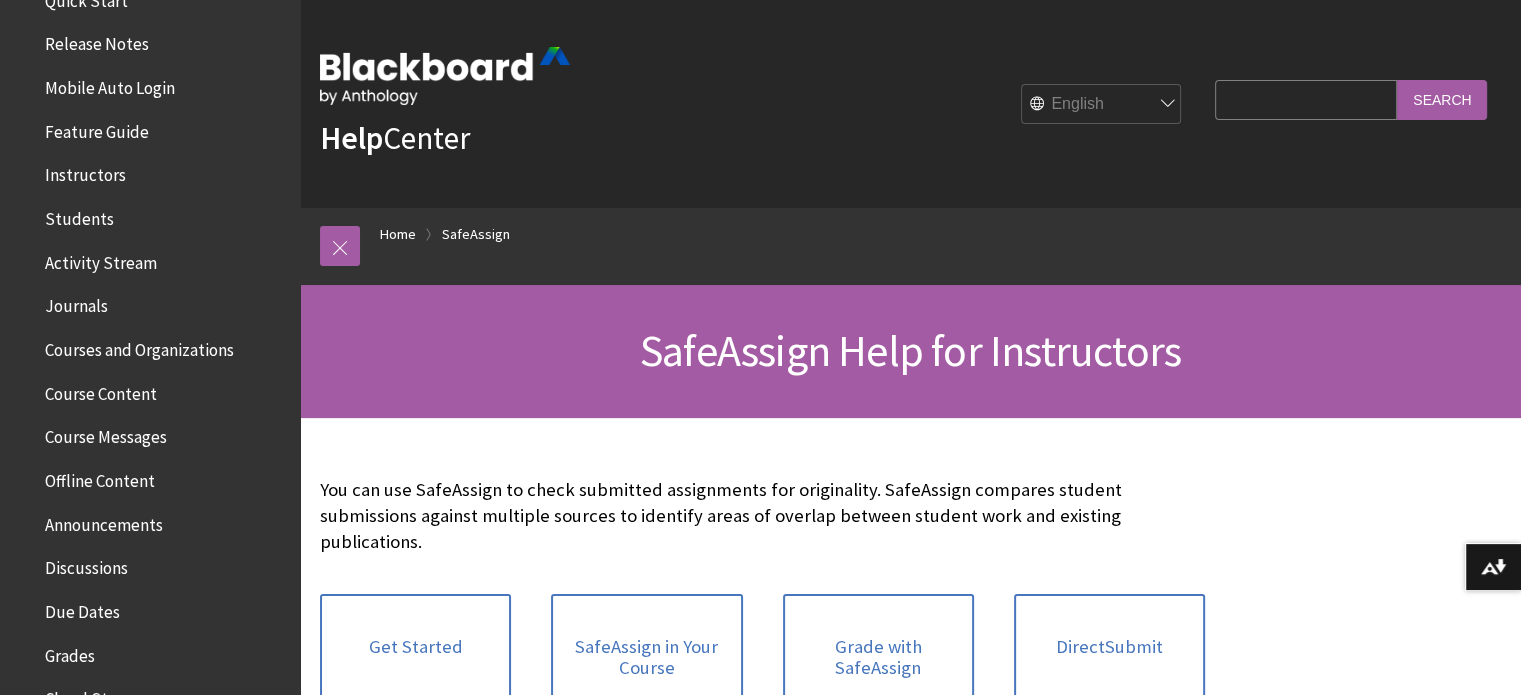 click on "Instructors" at bounding box center (85, 172) 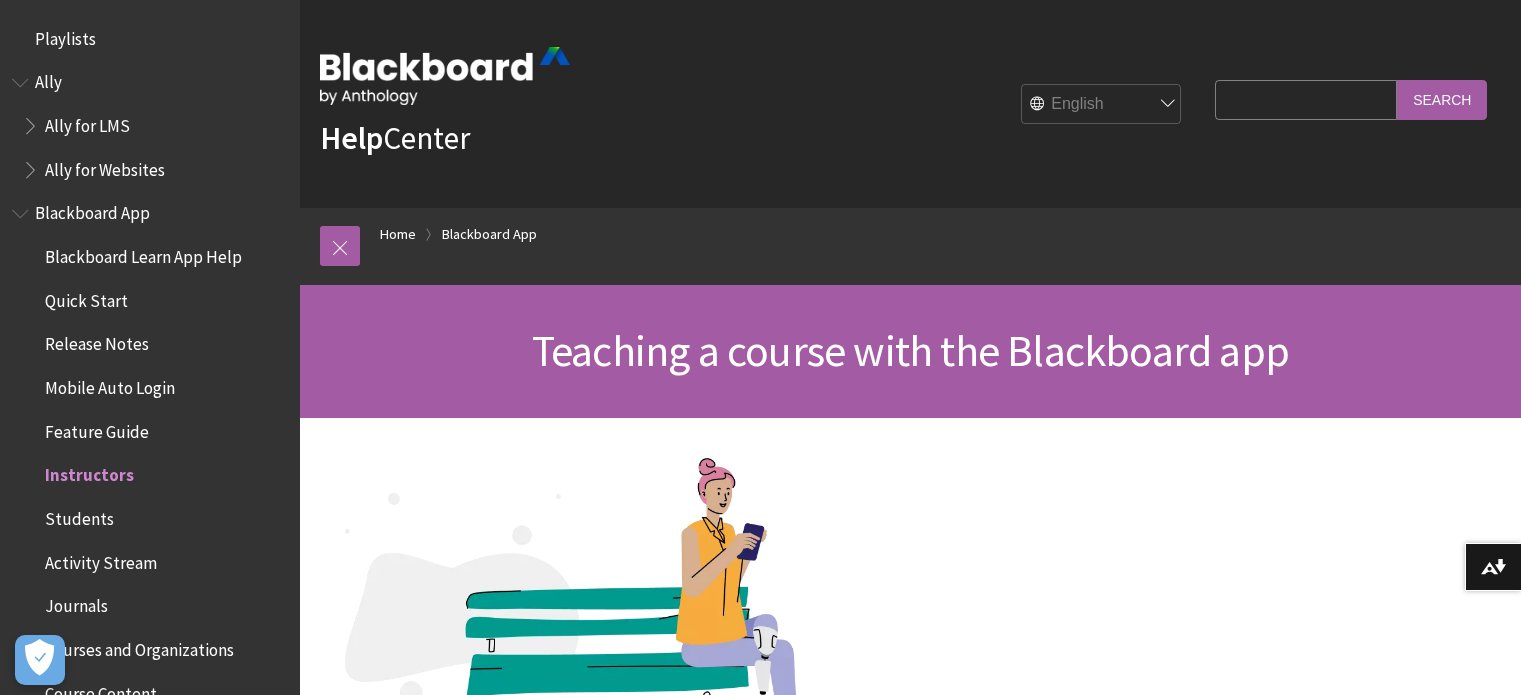 scroll, scrollTop: 500, scrollLeft: 0, axis: vertical 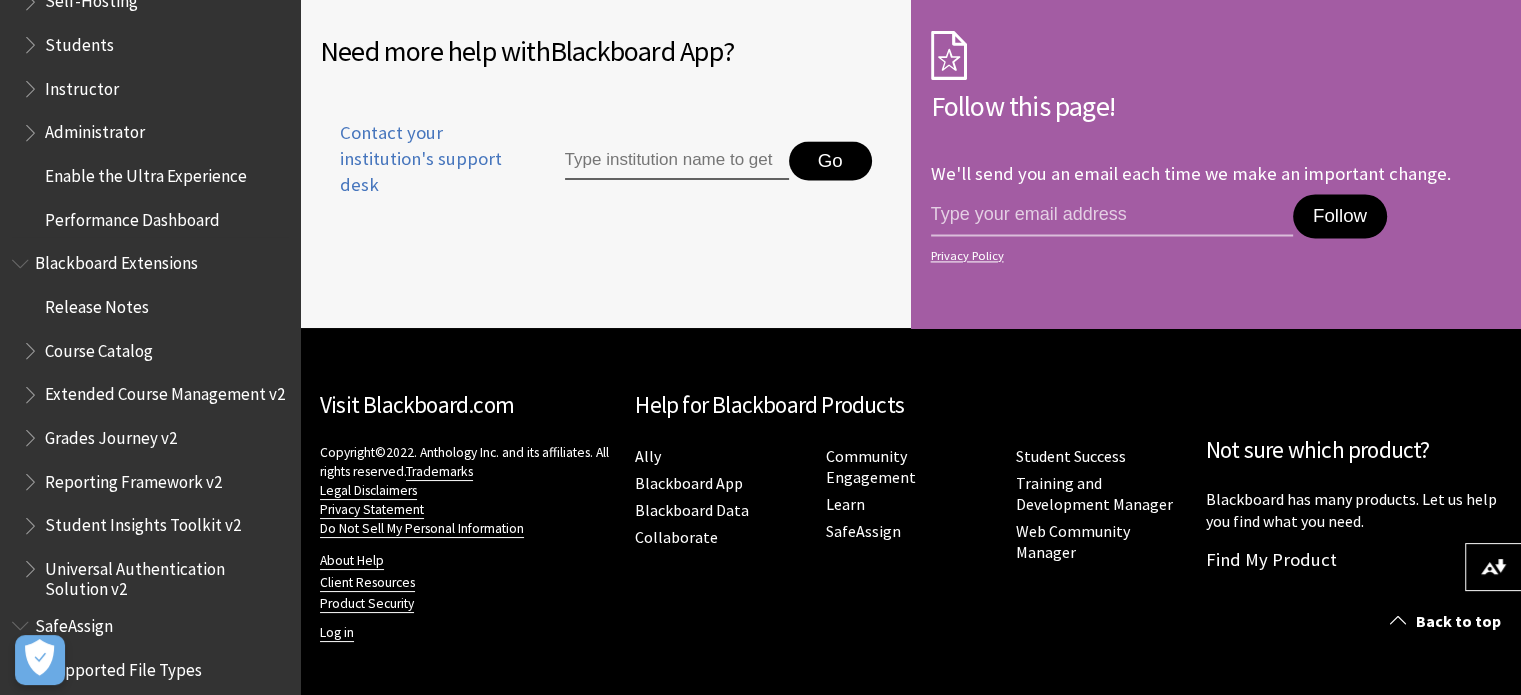 click on "Instructor" at bounding box center [155, 89] 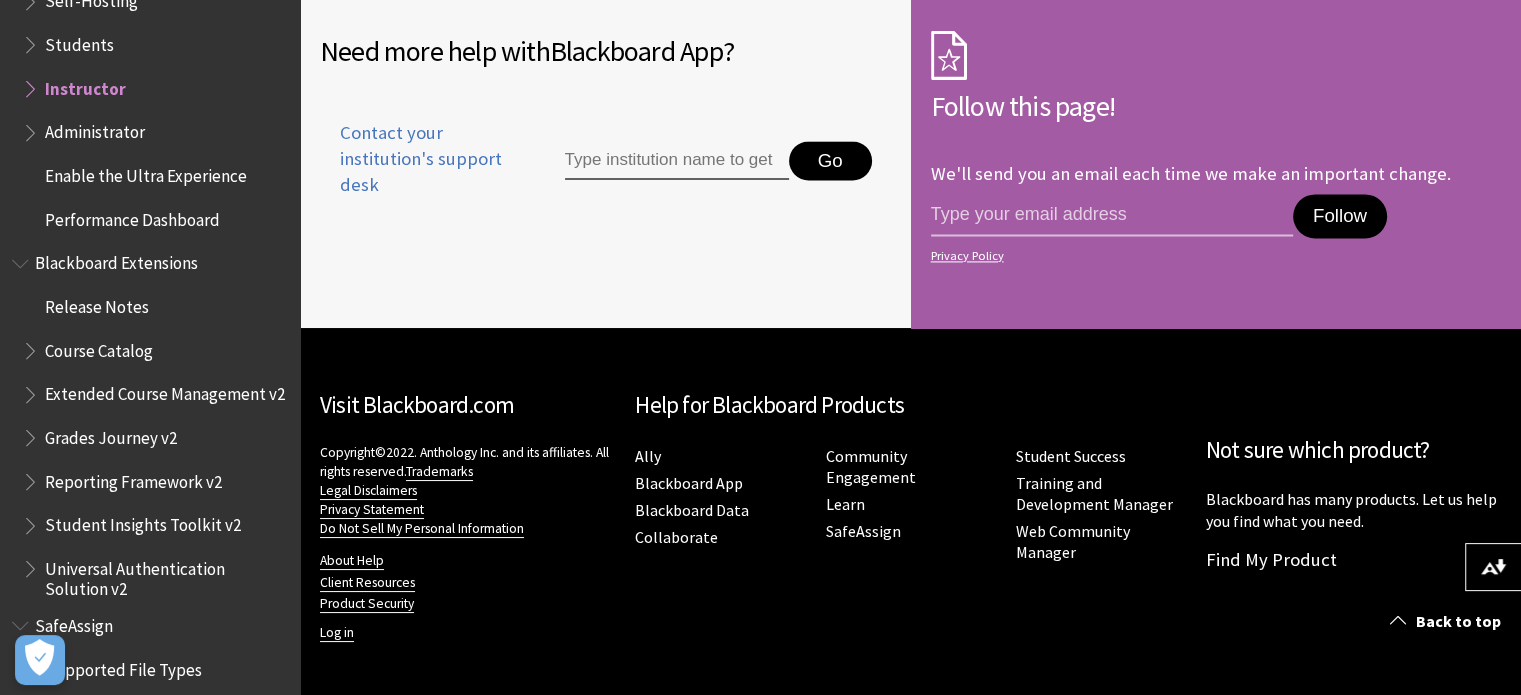 click at bounding box center [32, 84] 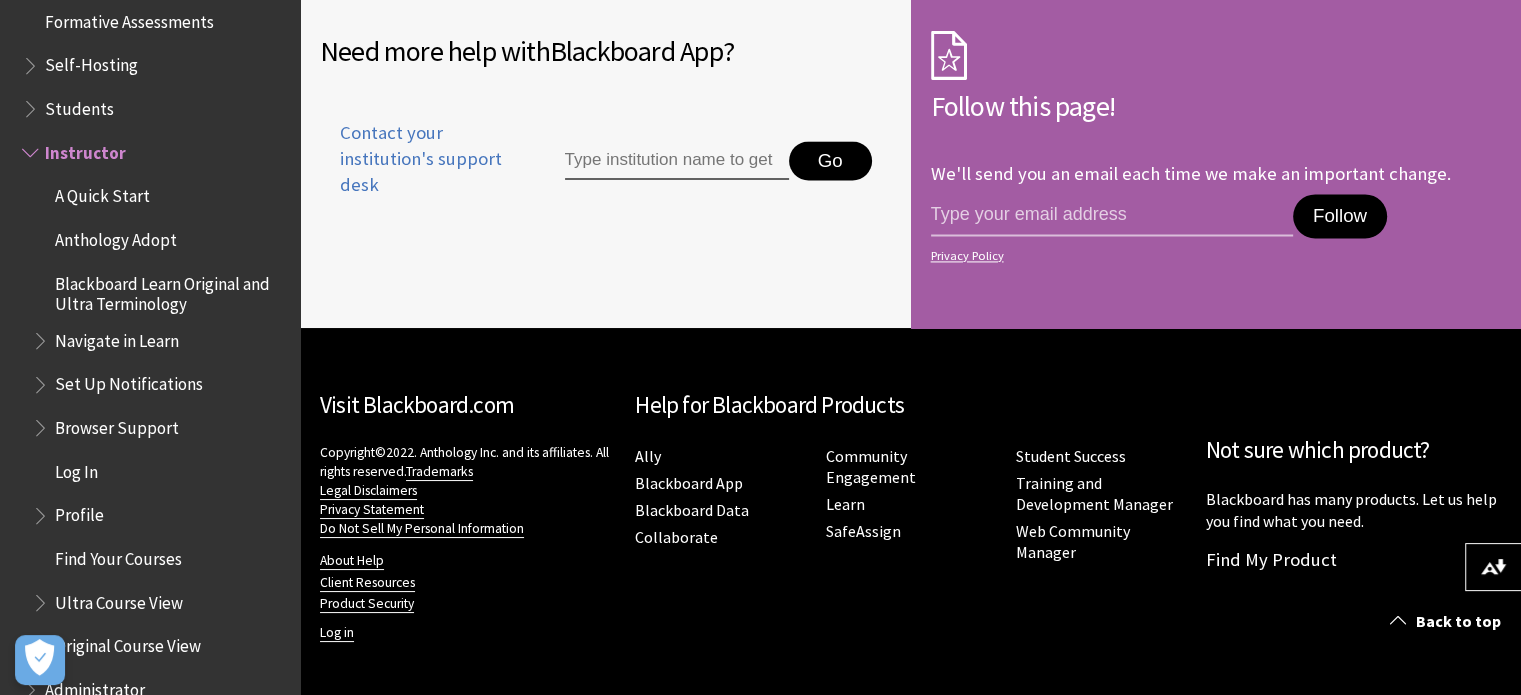 scroll, scrollTop: 1828, scrollLeft: 0, axis: vertical 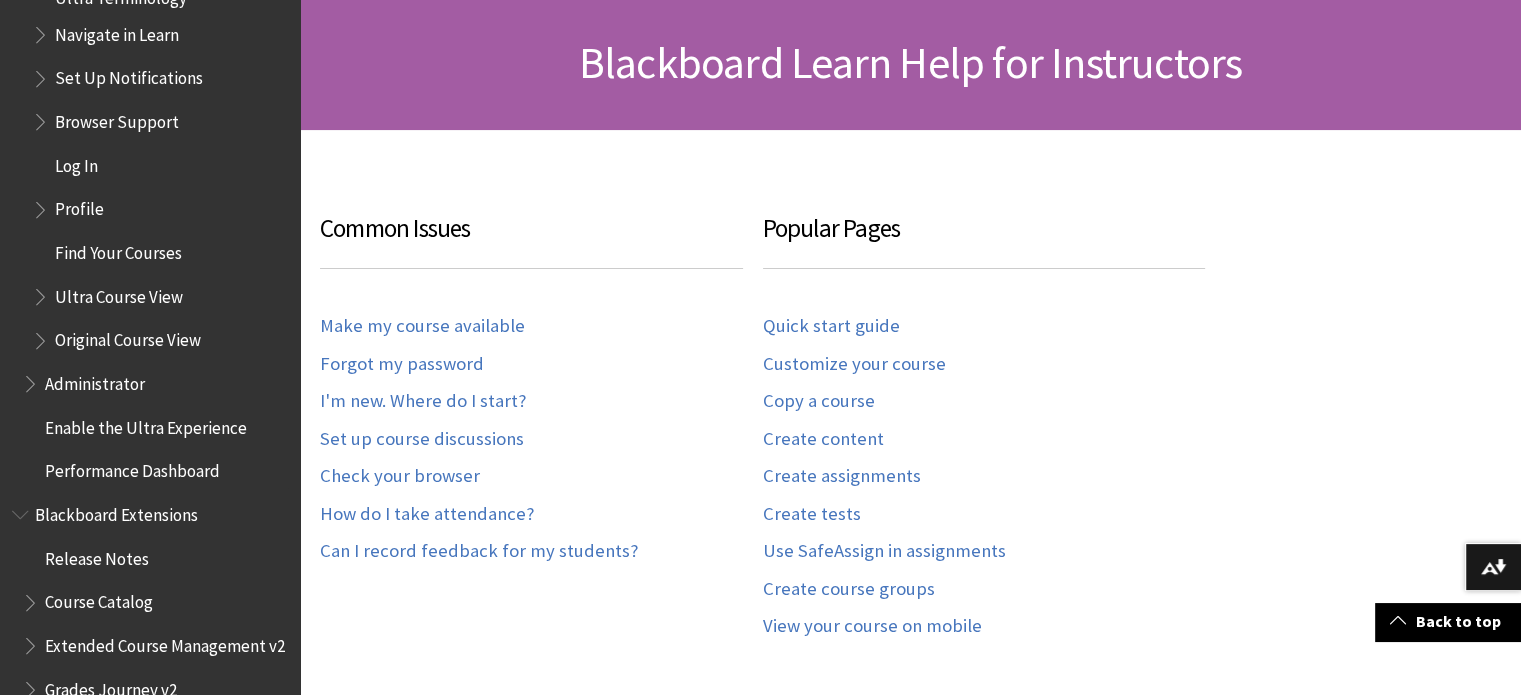 click at bounding box center (32, 379) 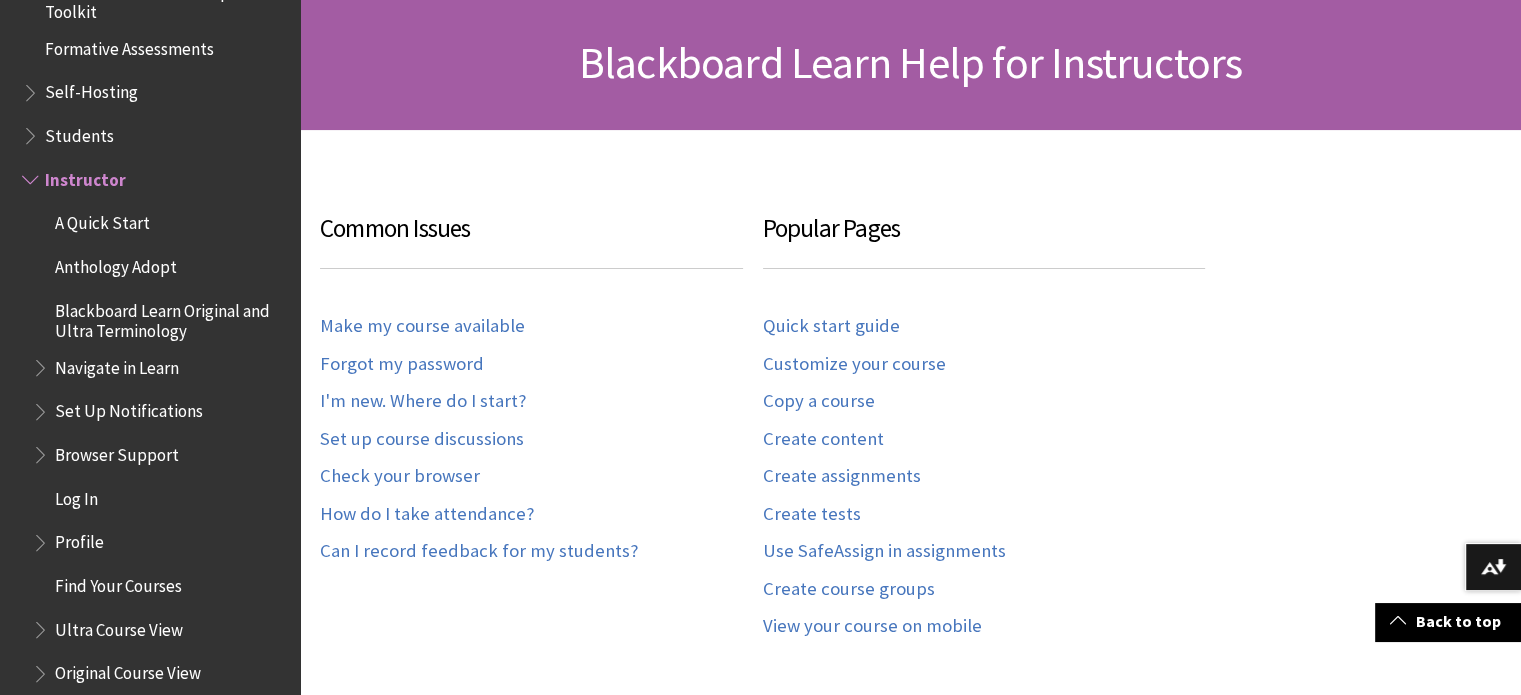 scroll, scrollTop: 1824, scrollLeft: 0, axis: vertical 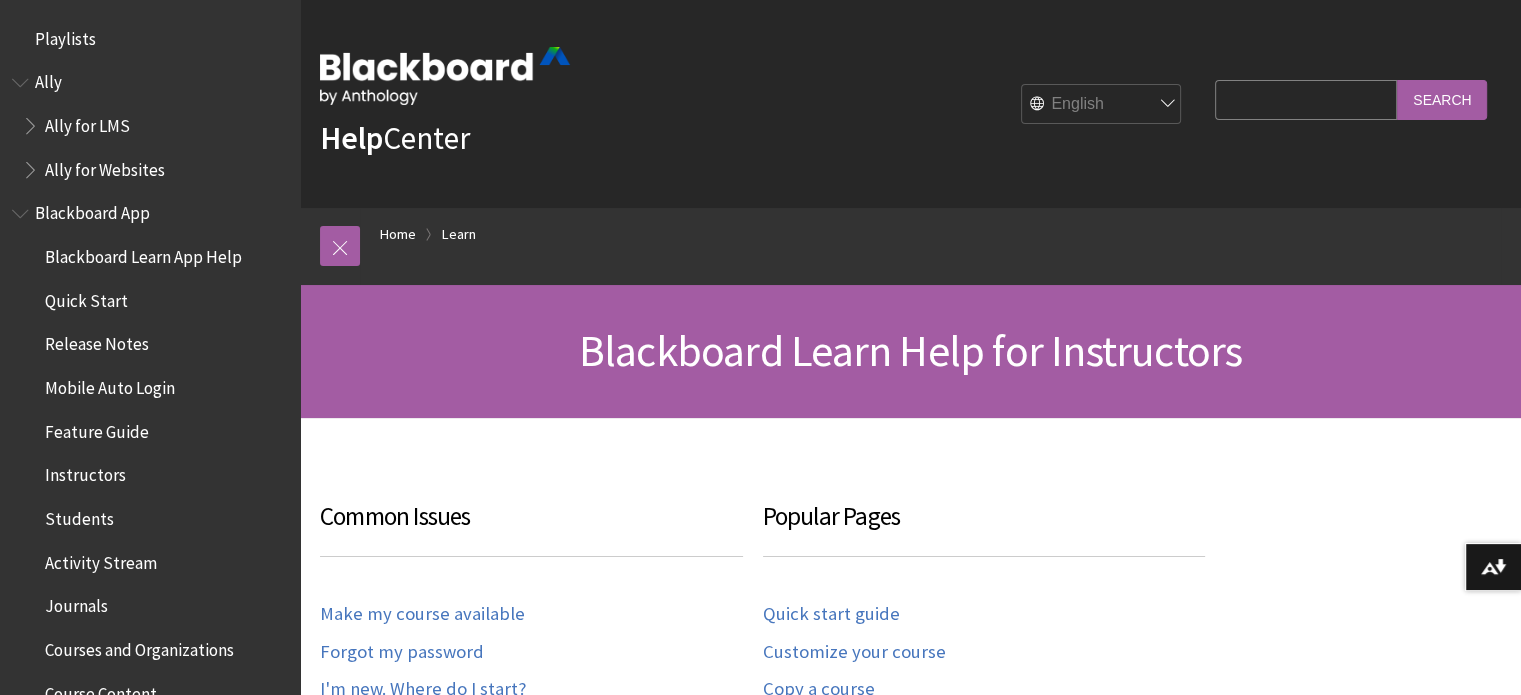 click on "Search Query" at bounding box center [1306, 99] 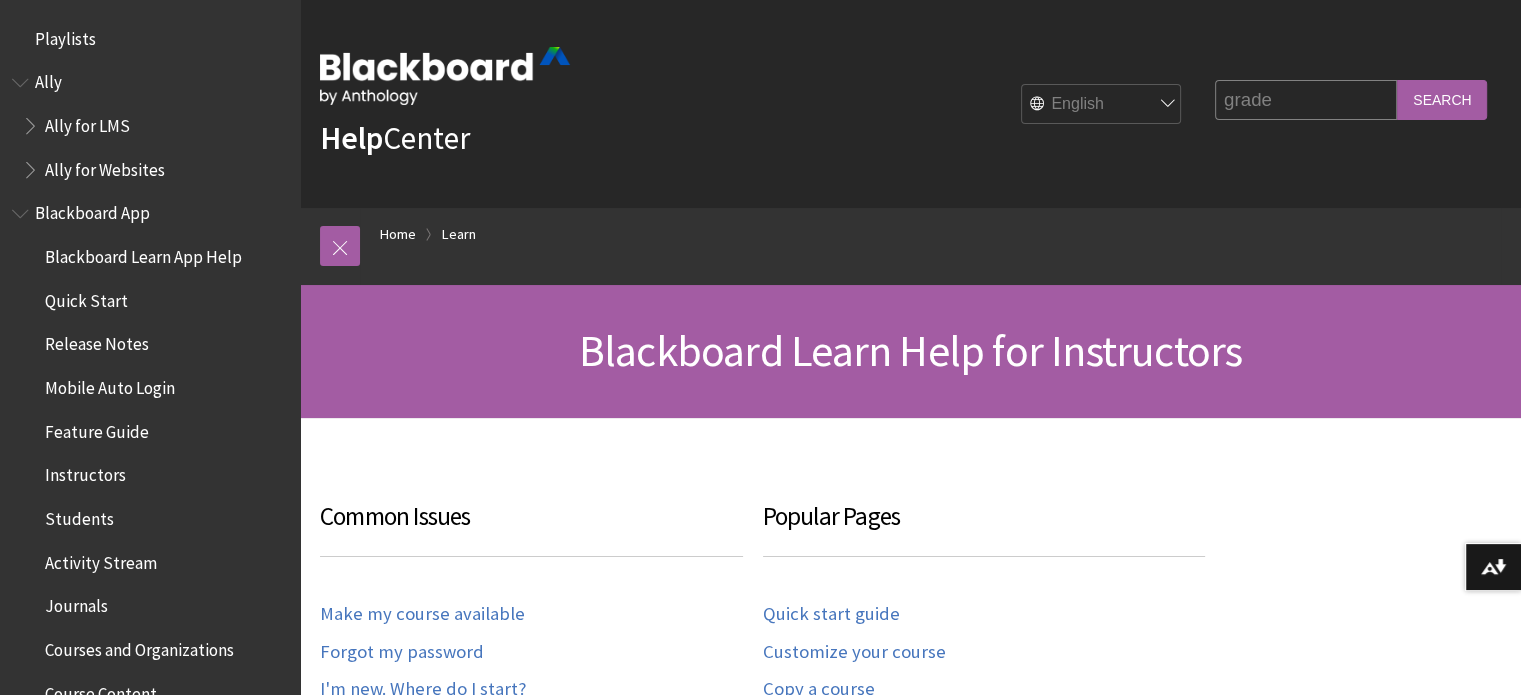type on "grade" 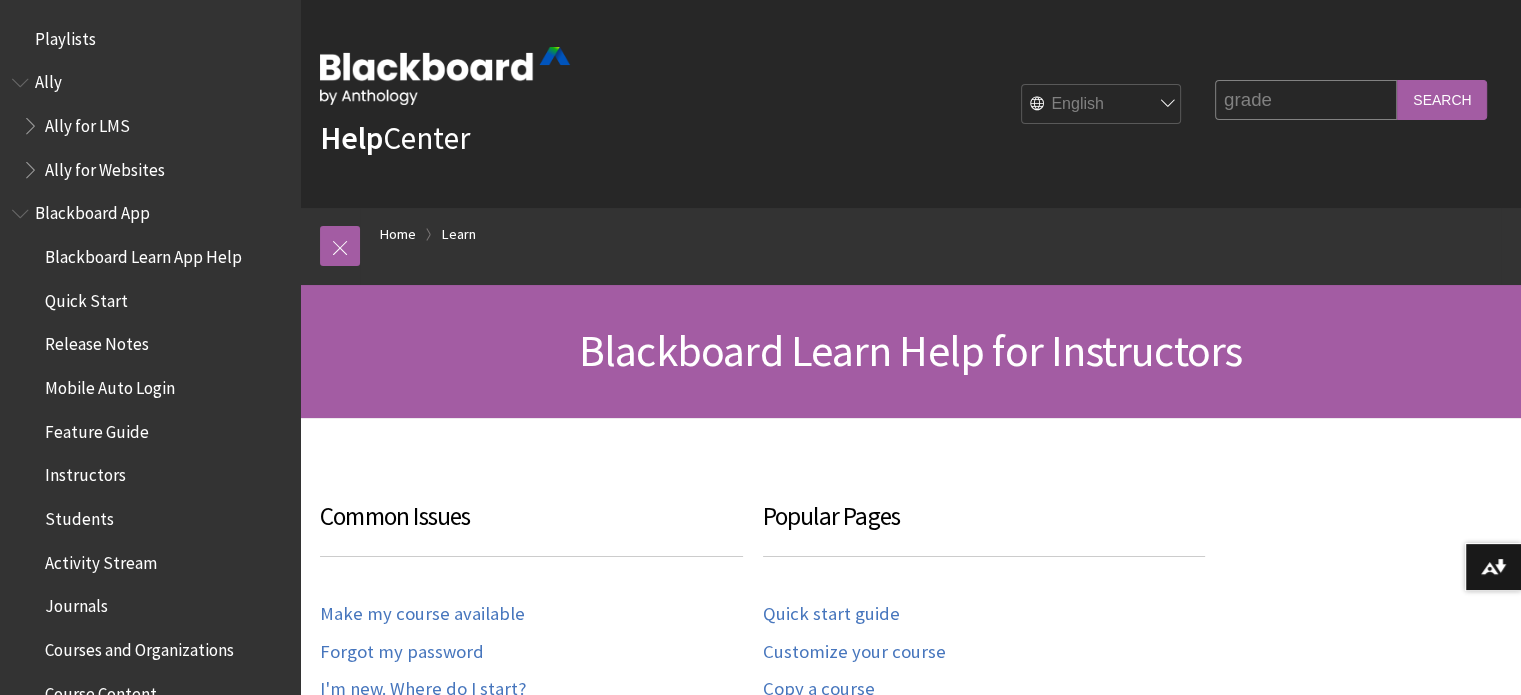 click on "Search" at bounding box center (1442, 99) 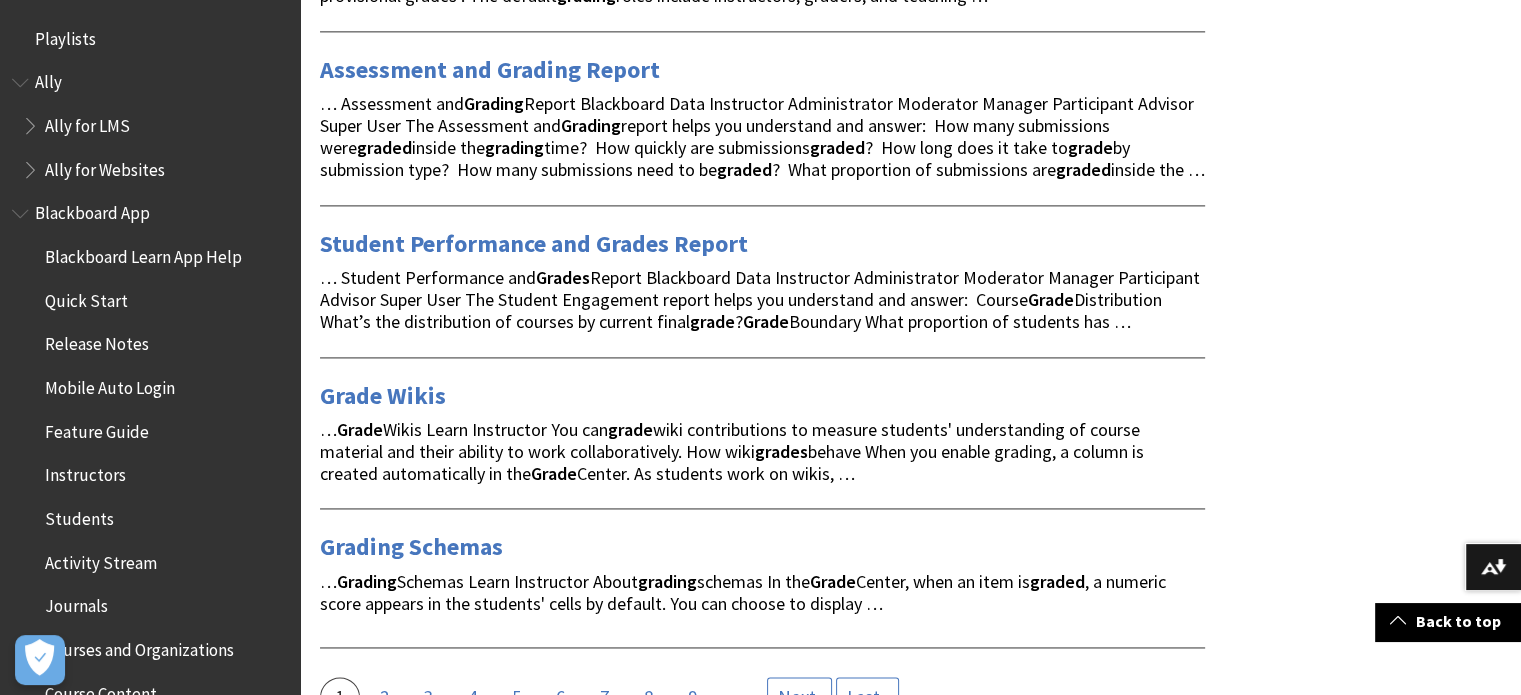 scroll, scrollTop: 2800, scrollLeft: 0, axis: vertical 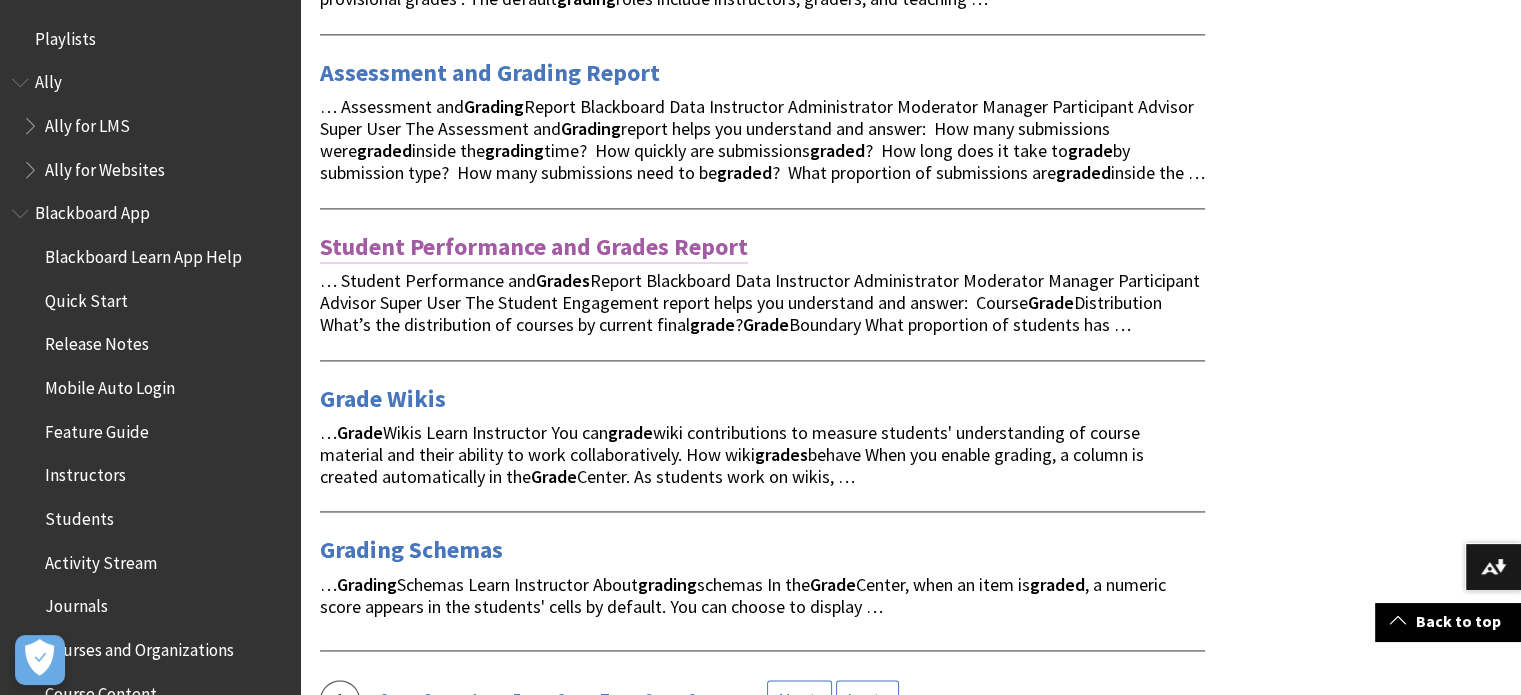 click on "Student Performance and Grades Report" at bounding box center [534, 247] 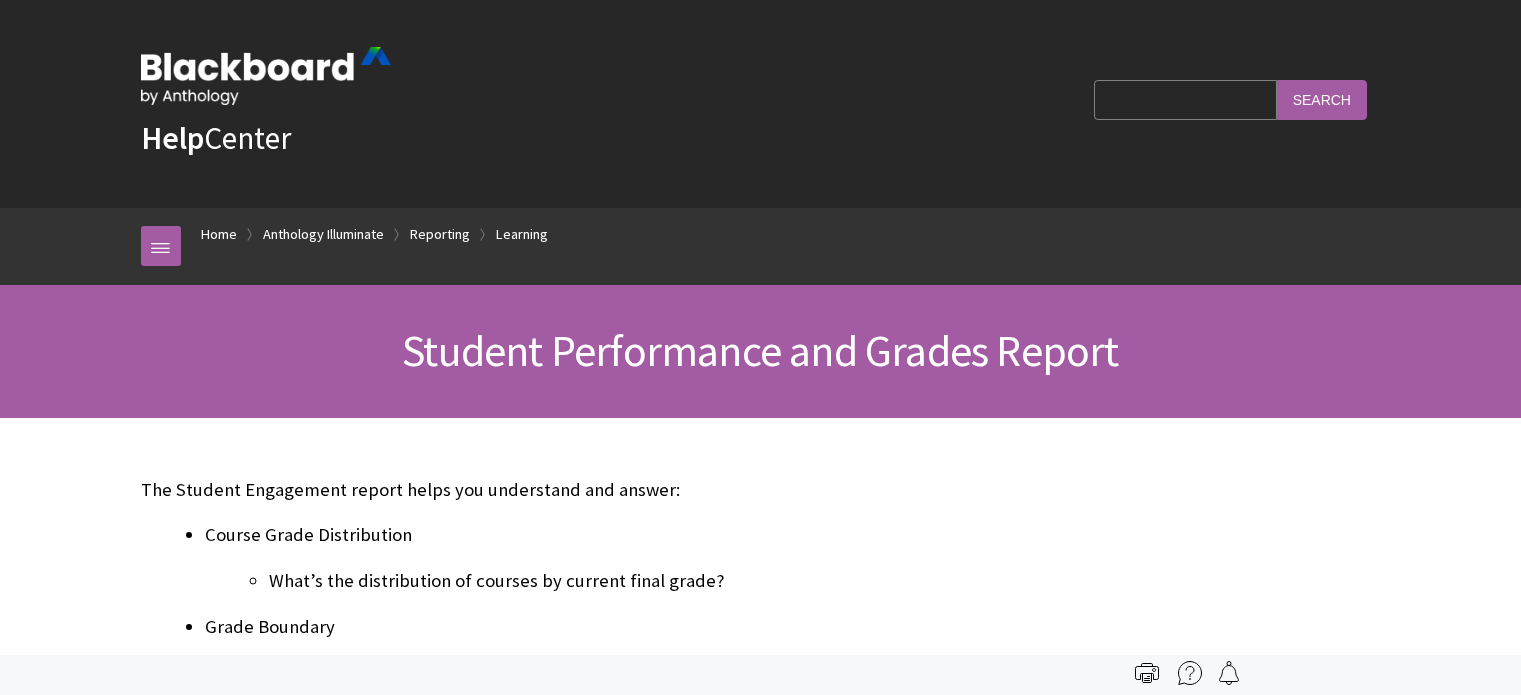 scroll, scrollTop: 0, scrollLeft: 0, axis: both 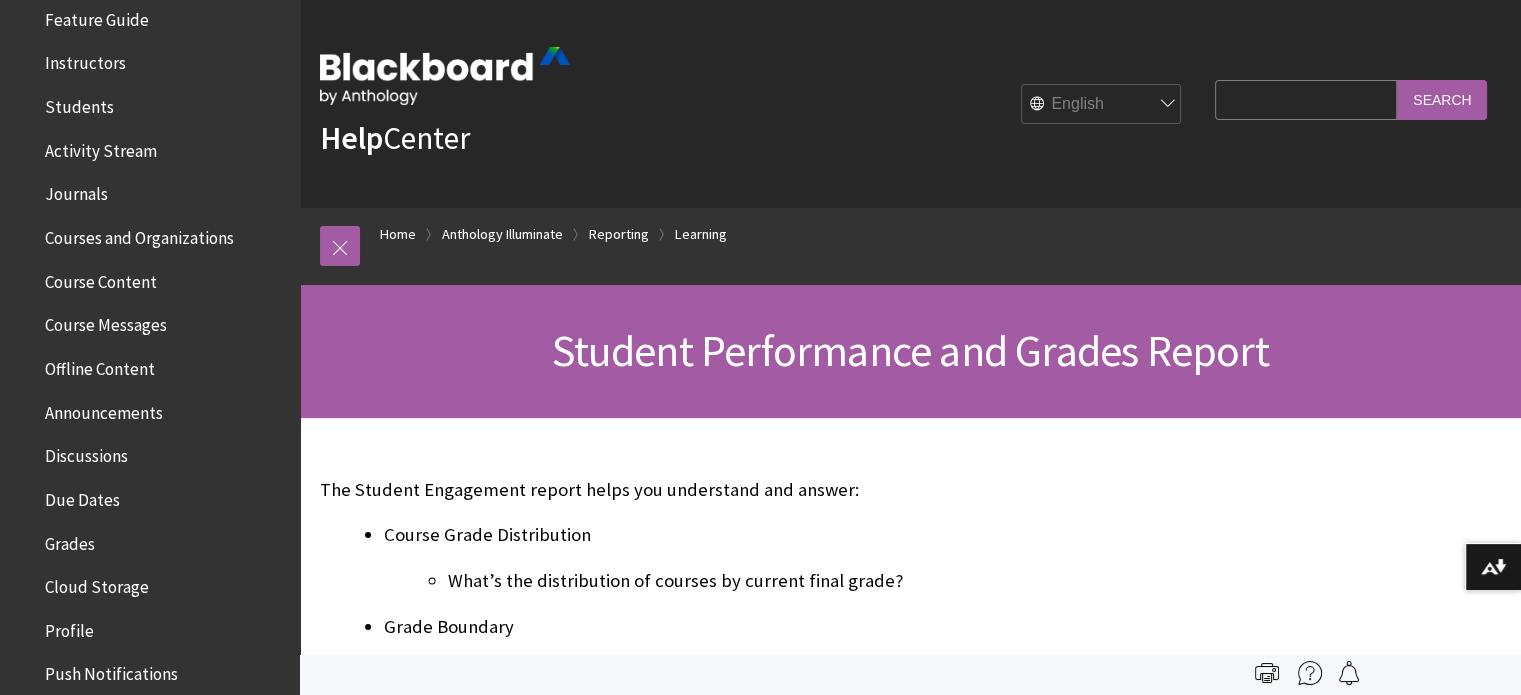 click on "Grades" at bounding box center [70, 540] 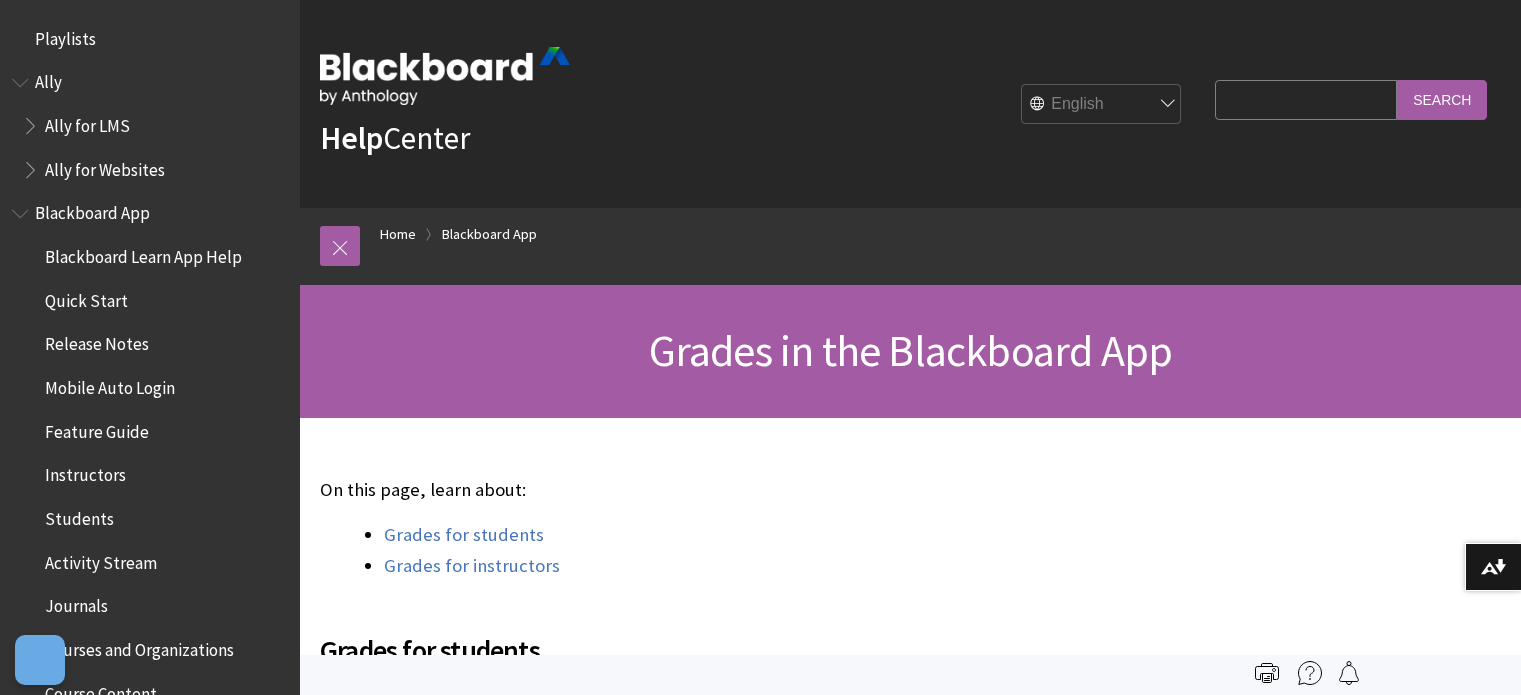 scroll, scrollTop: 700, scrollLeft: 0, axis: vertical 